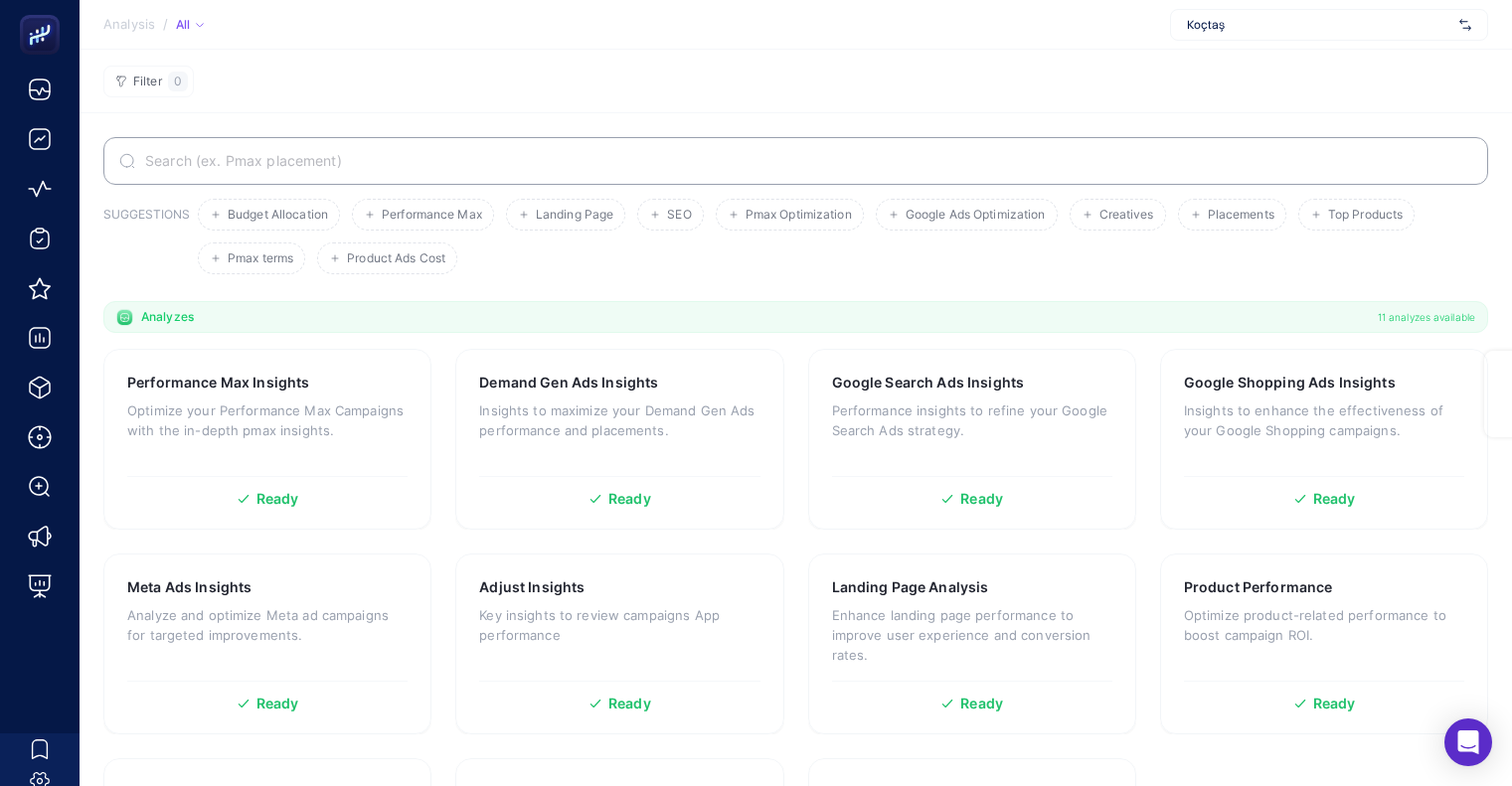 scroll, scrollTop: 0, scrollLeft: 0, axis: both 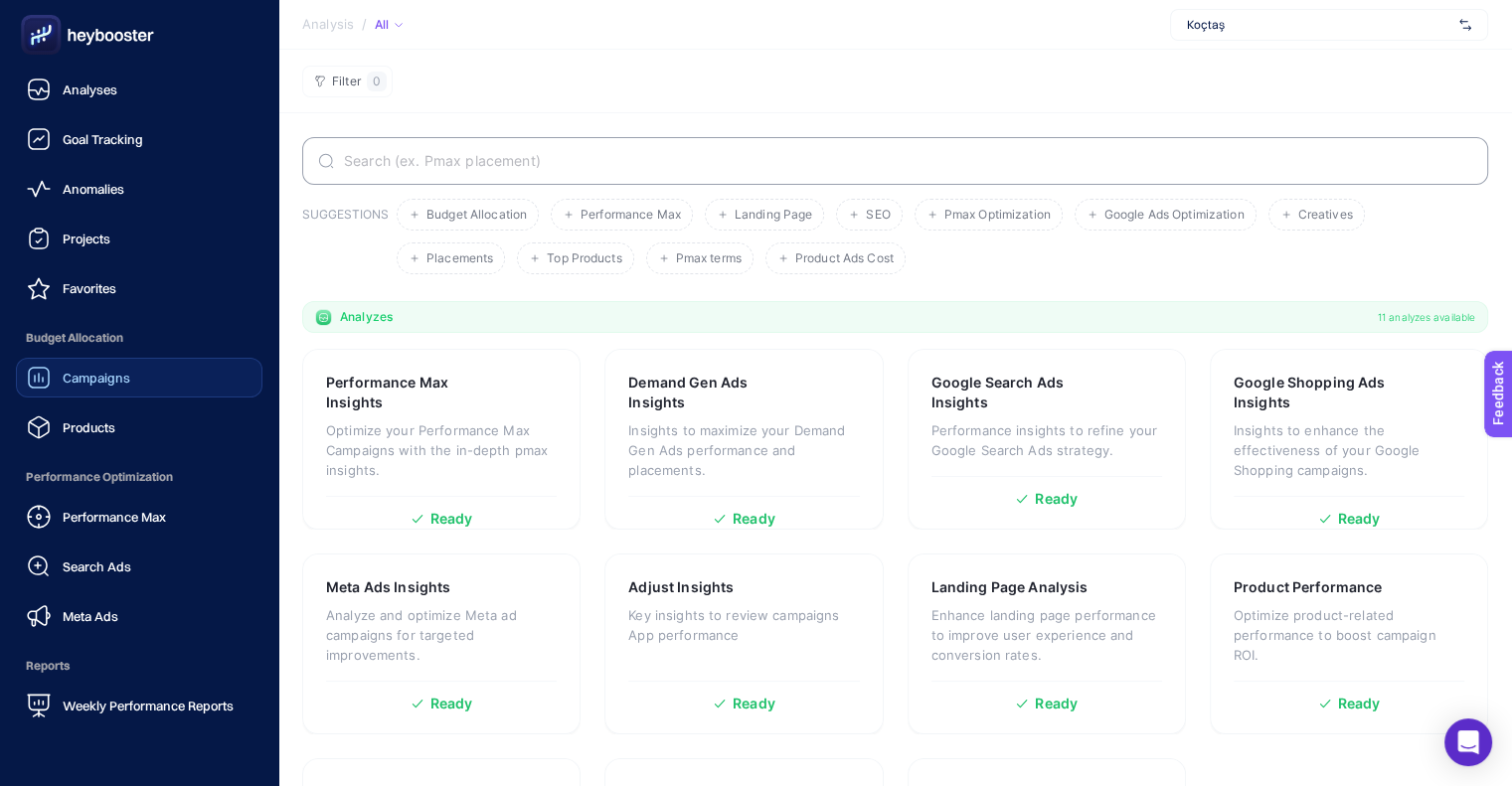 click on "Campaigns" at bounding box center [79, 378] 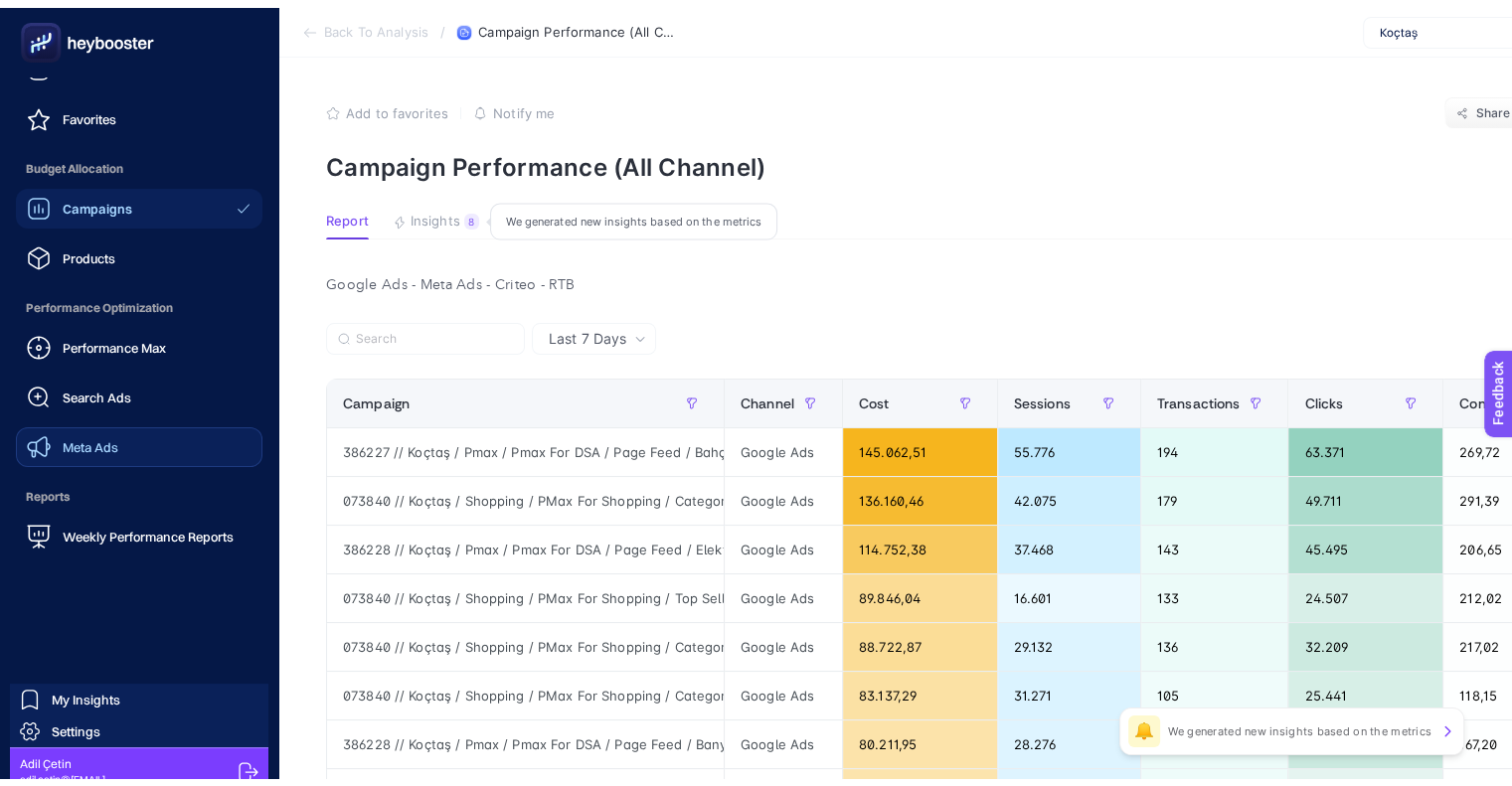 scroll, scrollTop: 0, scrollLeft: 0, axis: both 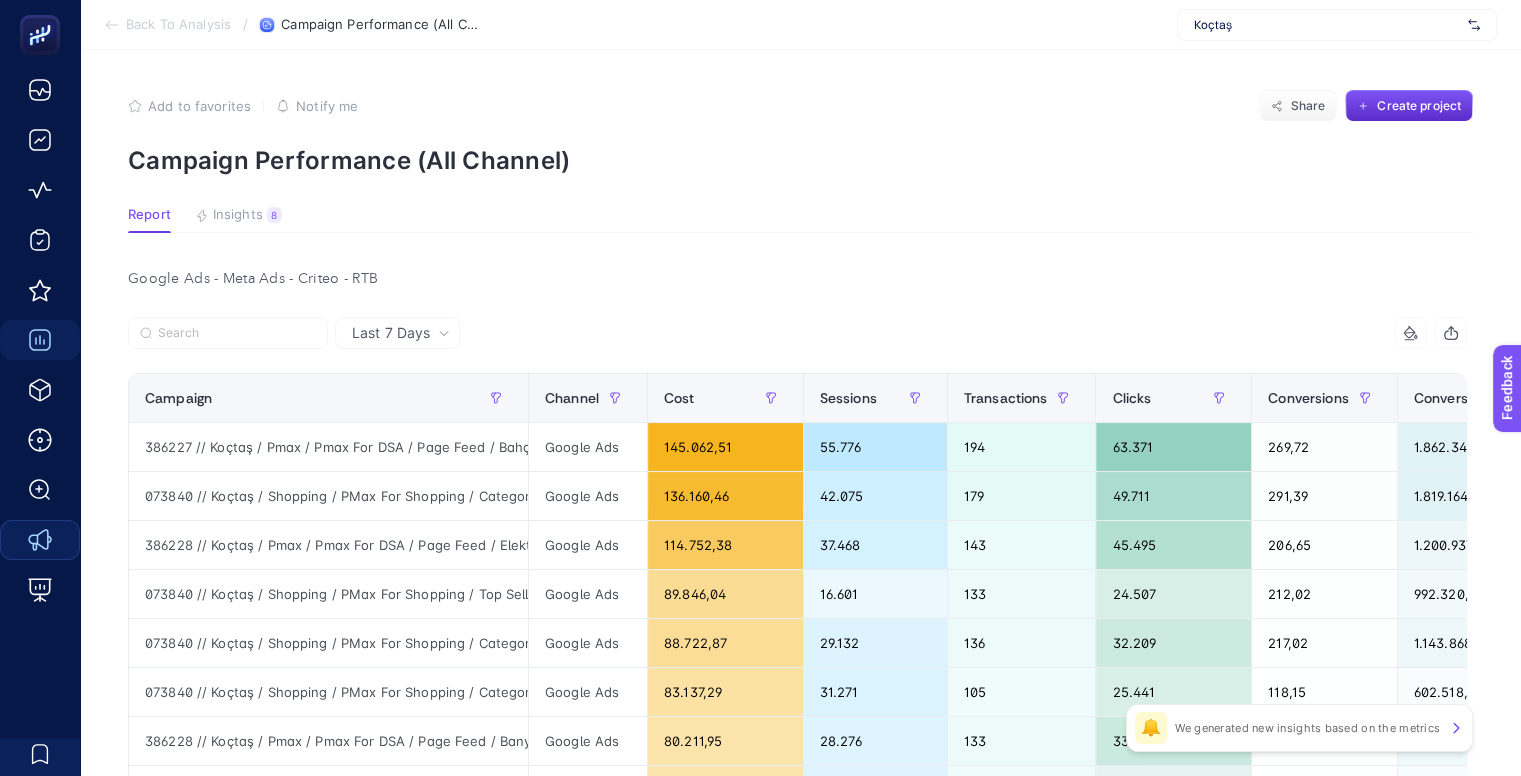 click on "Google Ads 145.062,51 55.776 194 63.371 269,72 1.862.342,21 6,80 12,84 985.826,95 5.081,58 073840 // Koçtaş / Shopping / PMax For Shopping  / Category / Mobilya (Web) Google Ads 136.160,46 42.075 179 49.711 291,39 1.819.164,48 6,61 13,36 899.670,43 5.026,09 386228 // Koçtaş / Pmax / Pmax For DSA / Page Feed / Elektronik Google Ads 114.752,38 37.468 143 45.495 206,65 1.200.937,75 6,98 10,47 801.156,22 5.602,49 073840 // Koçtaş / Shopping / PMax For Shopping  / Top Seller_v2 Google Ads 89.846,04 16.601 133 24.507 212,02 992.320,30 7,24 11,04 650.660,27 4.892,18 Google Ads 88.722,87 29.132 136 32.209 217,02 1.143.868,90 6,38 105" 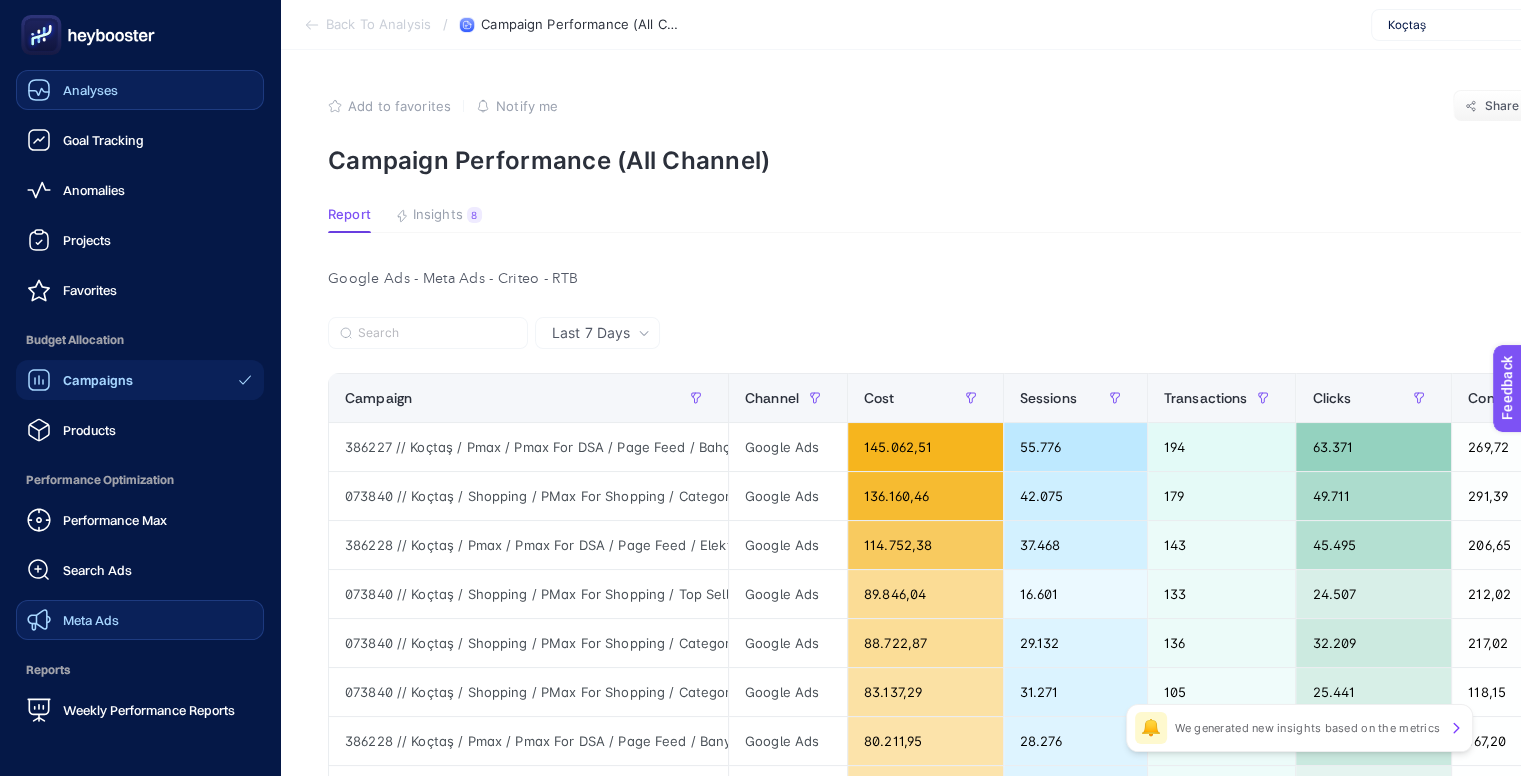 click on "Analyses" at bounding box center (90, 90) 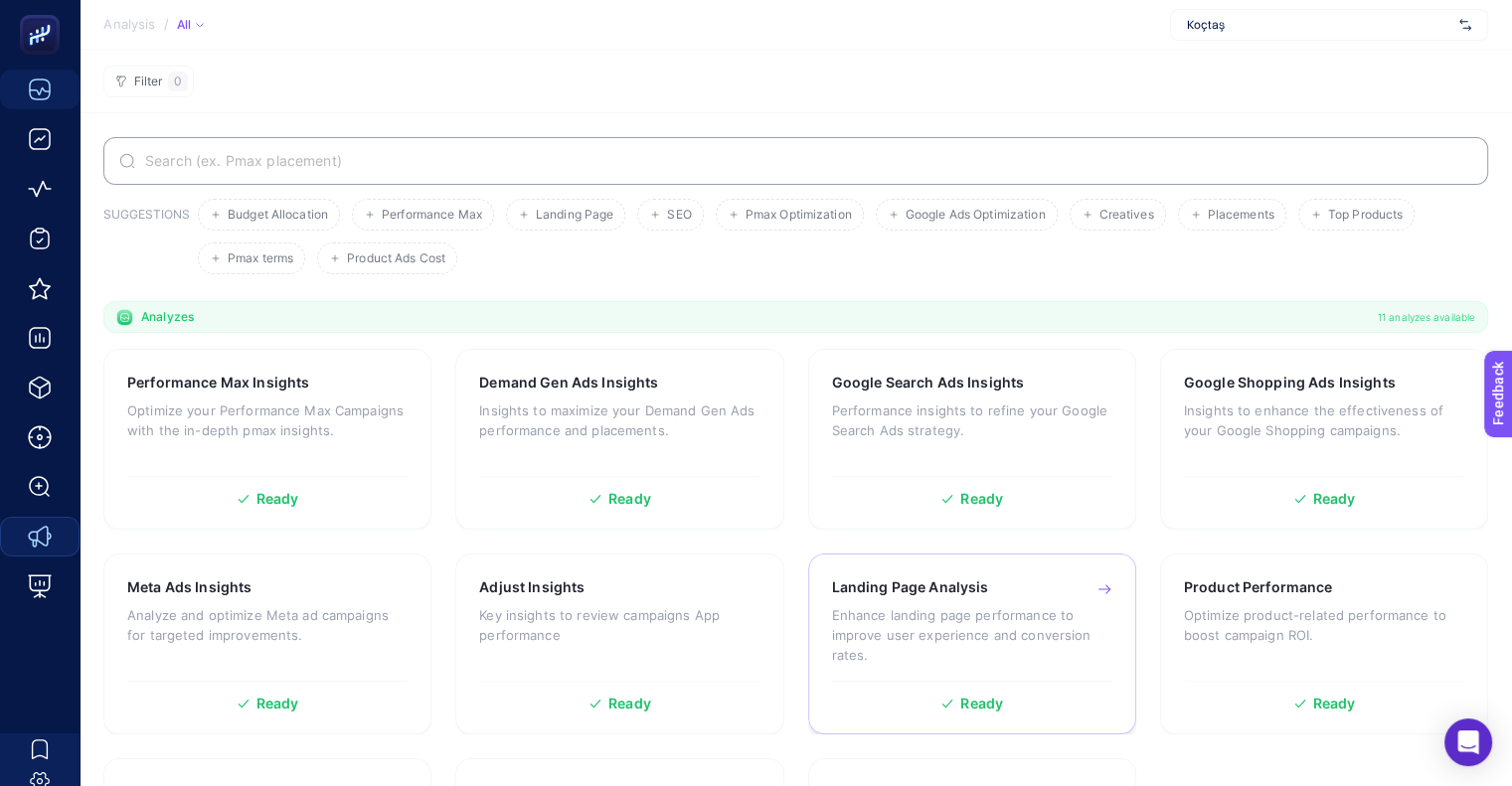 click on "Enhance landing page performance to improve user experience and conversion rates." at bounding box center (972, 635) 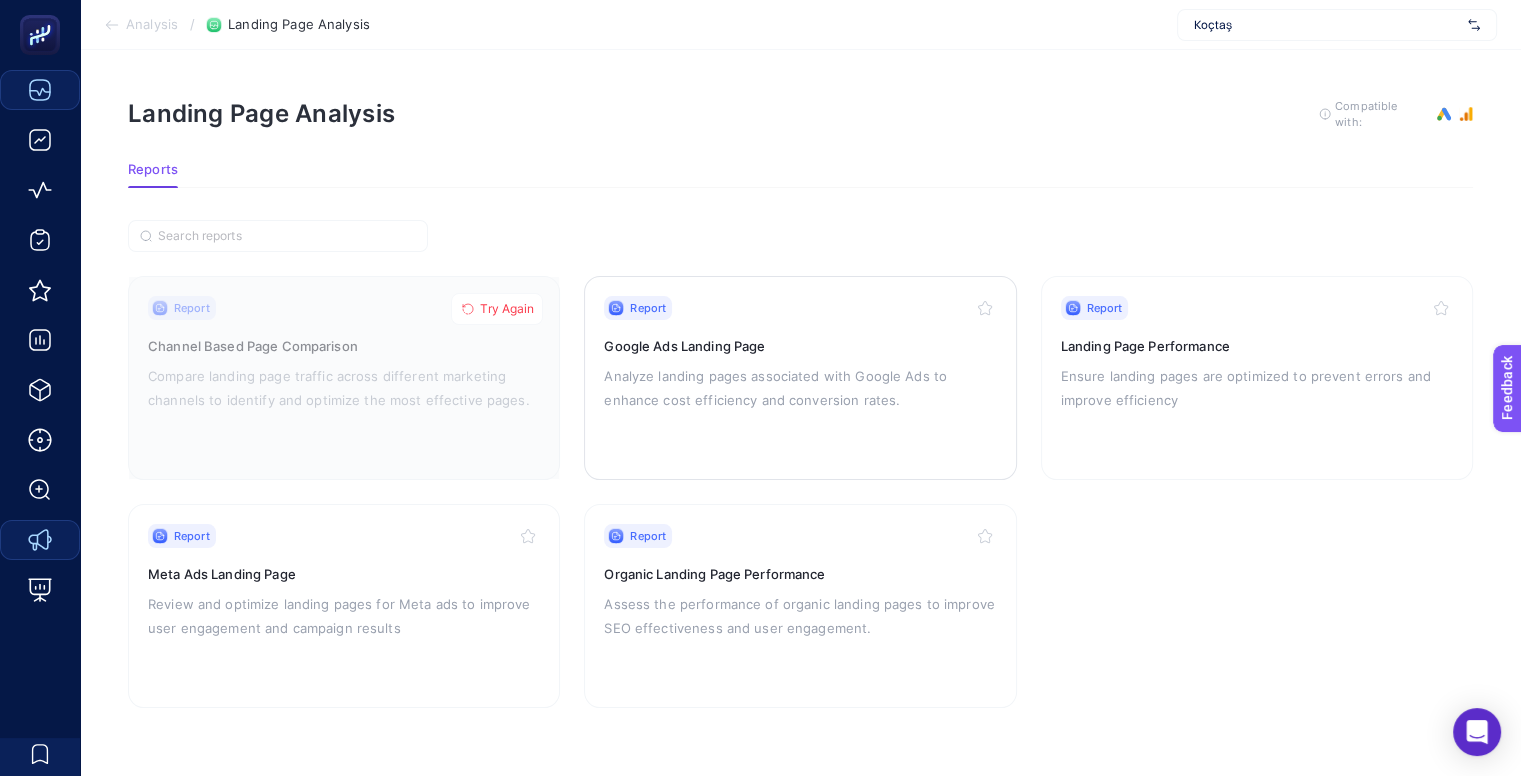 click on "Report" at bounding box center [800, 308] 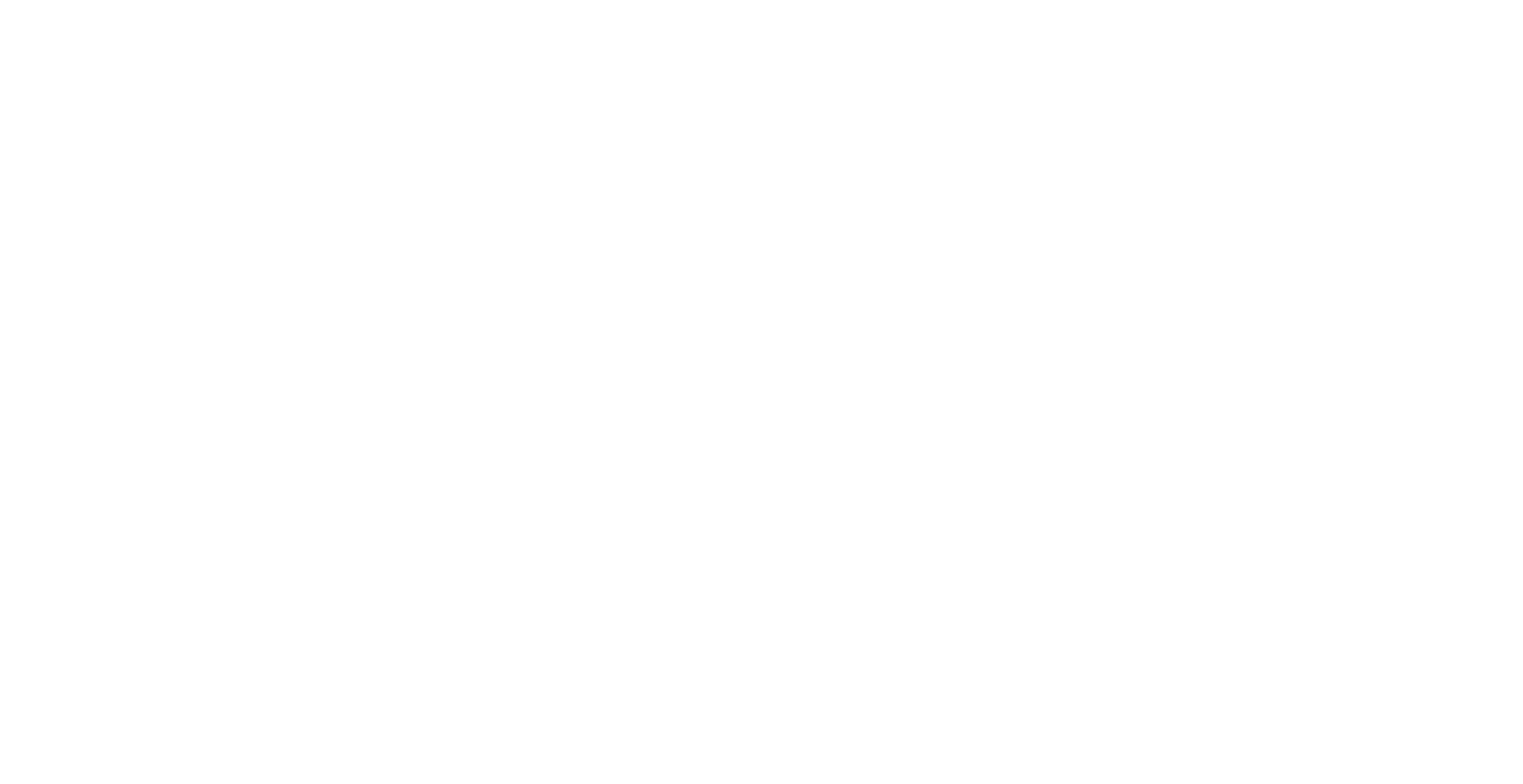 scroll, scrollTop: 0, scrollLeft: 0, axis: both 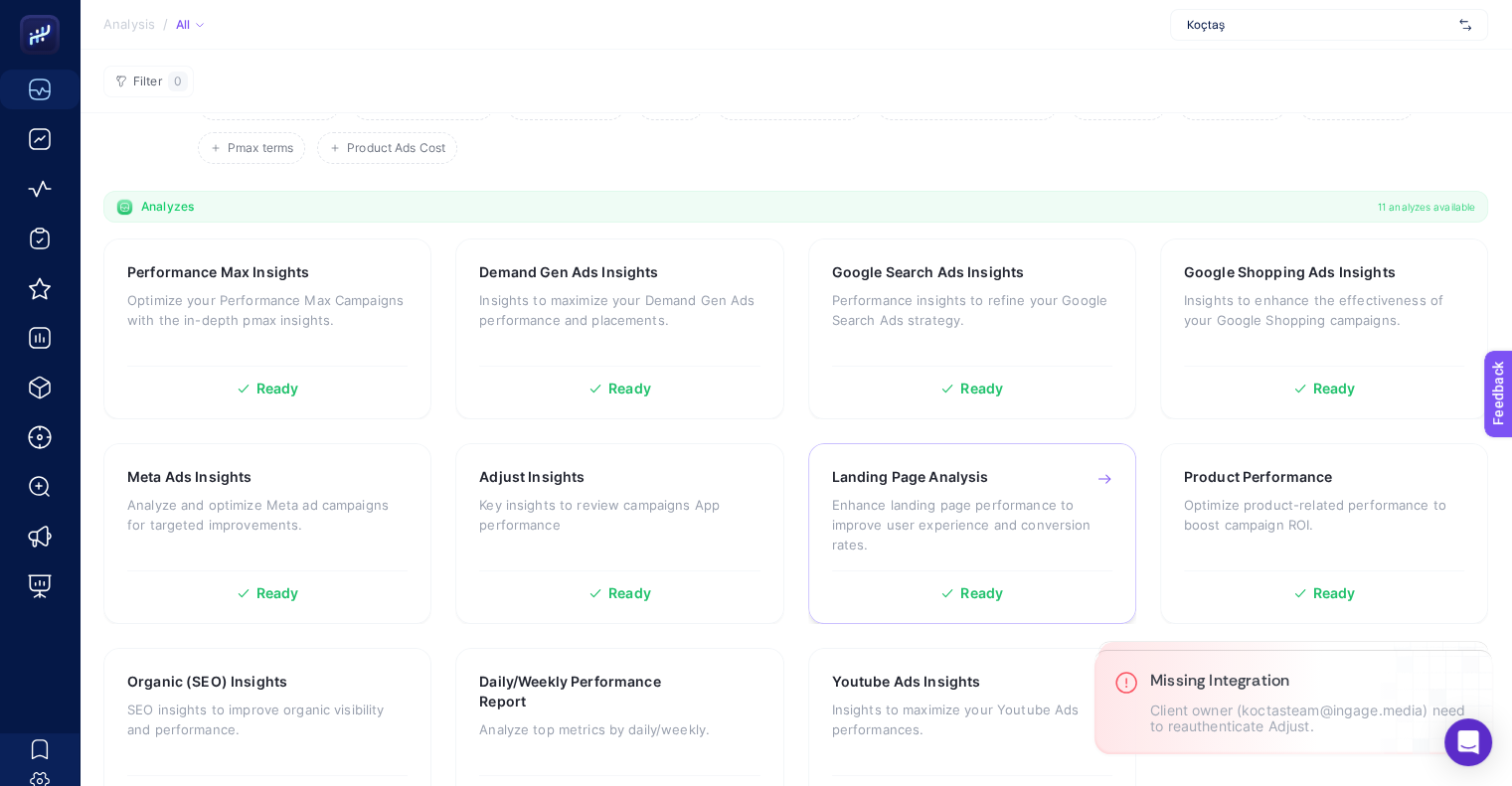 click on "Enhance landing page performance to improve user experience and conversion rates." at bounding box center (972, 525) 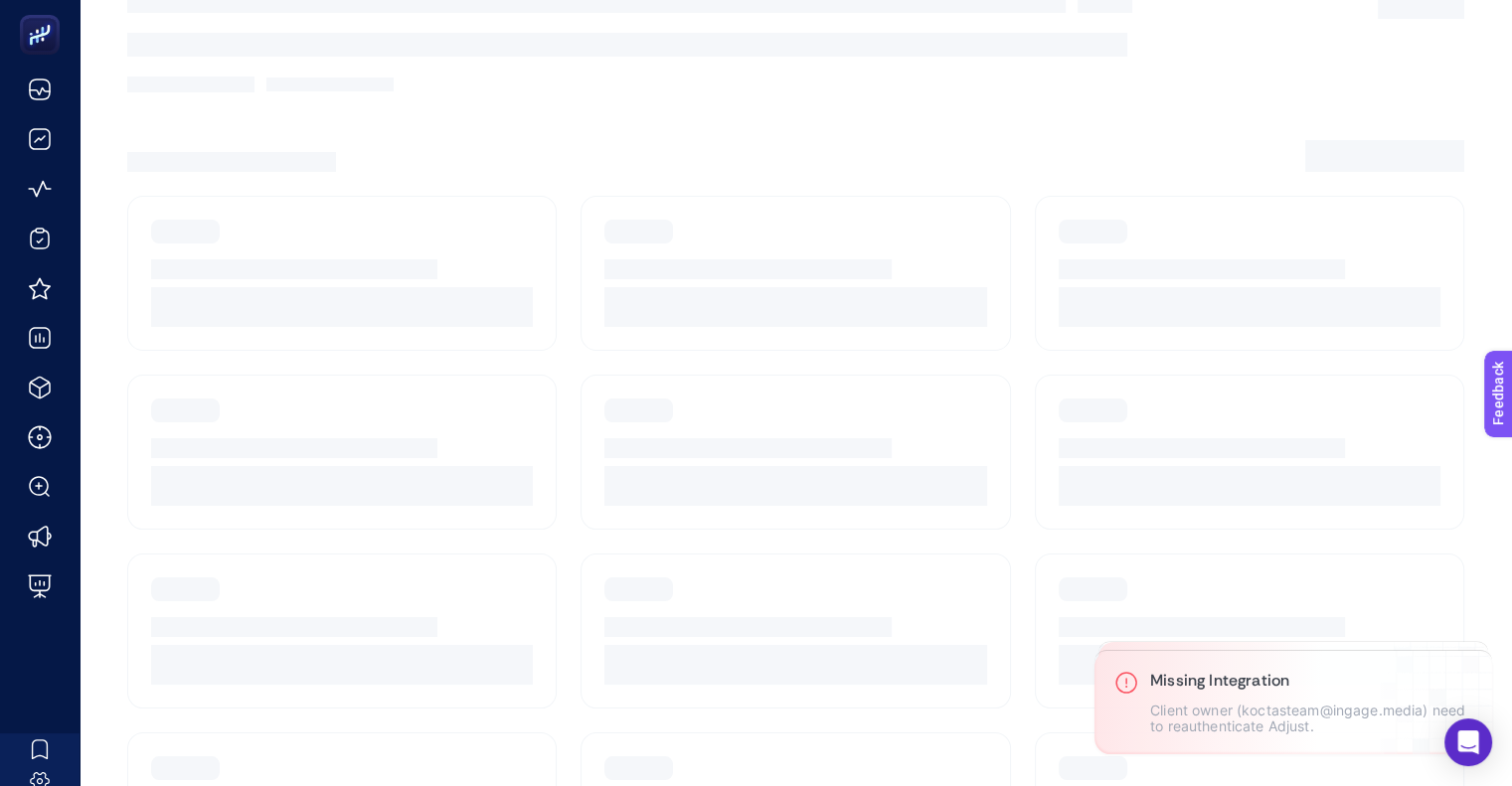 scroll, scrollTop: 15, scrollLeft: 0, axis: vertical 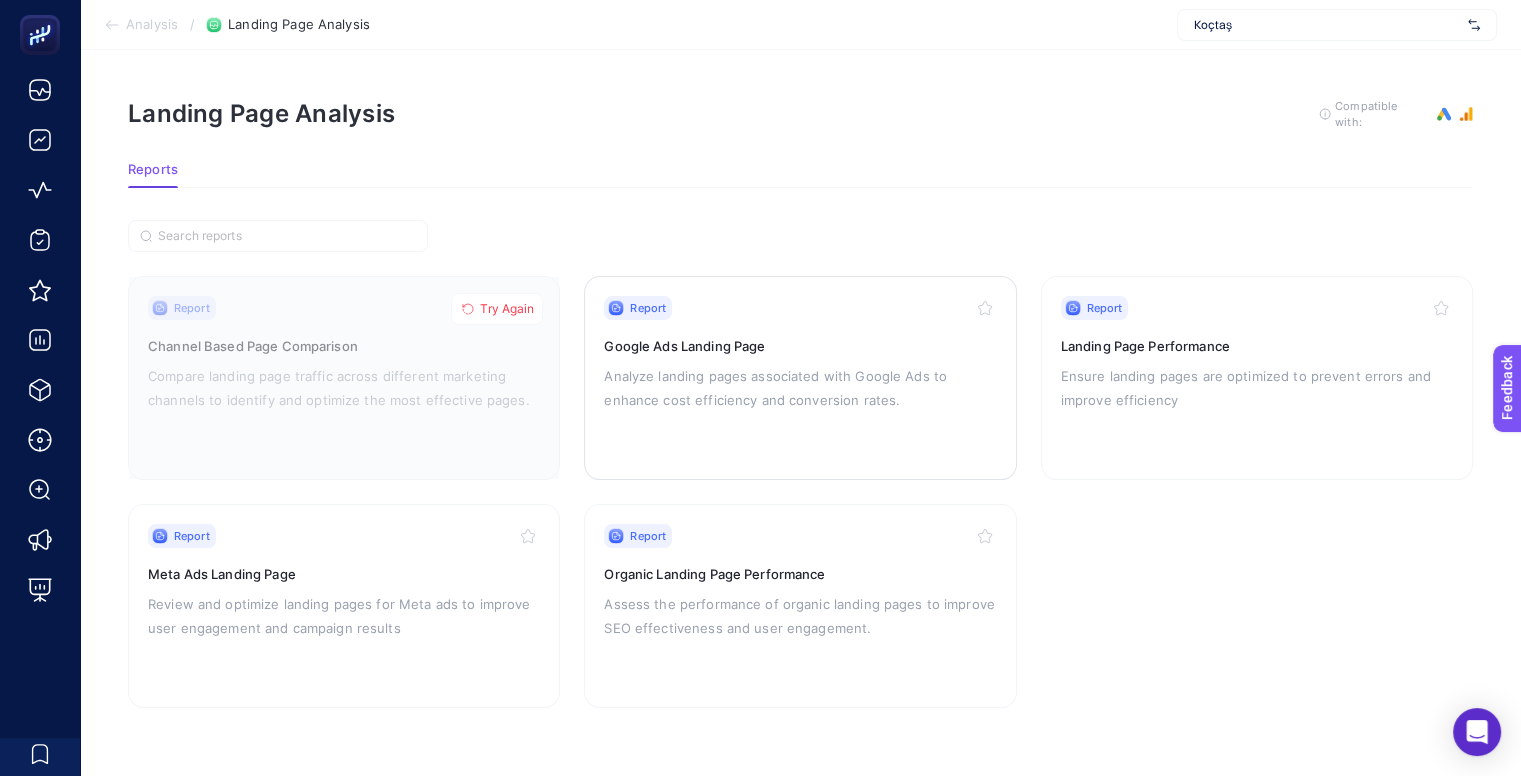 click on "Analyze landing pages associated with Google Ads to enhance cost efficiency and conversion rates." at bounding box center [800, 388] 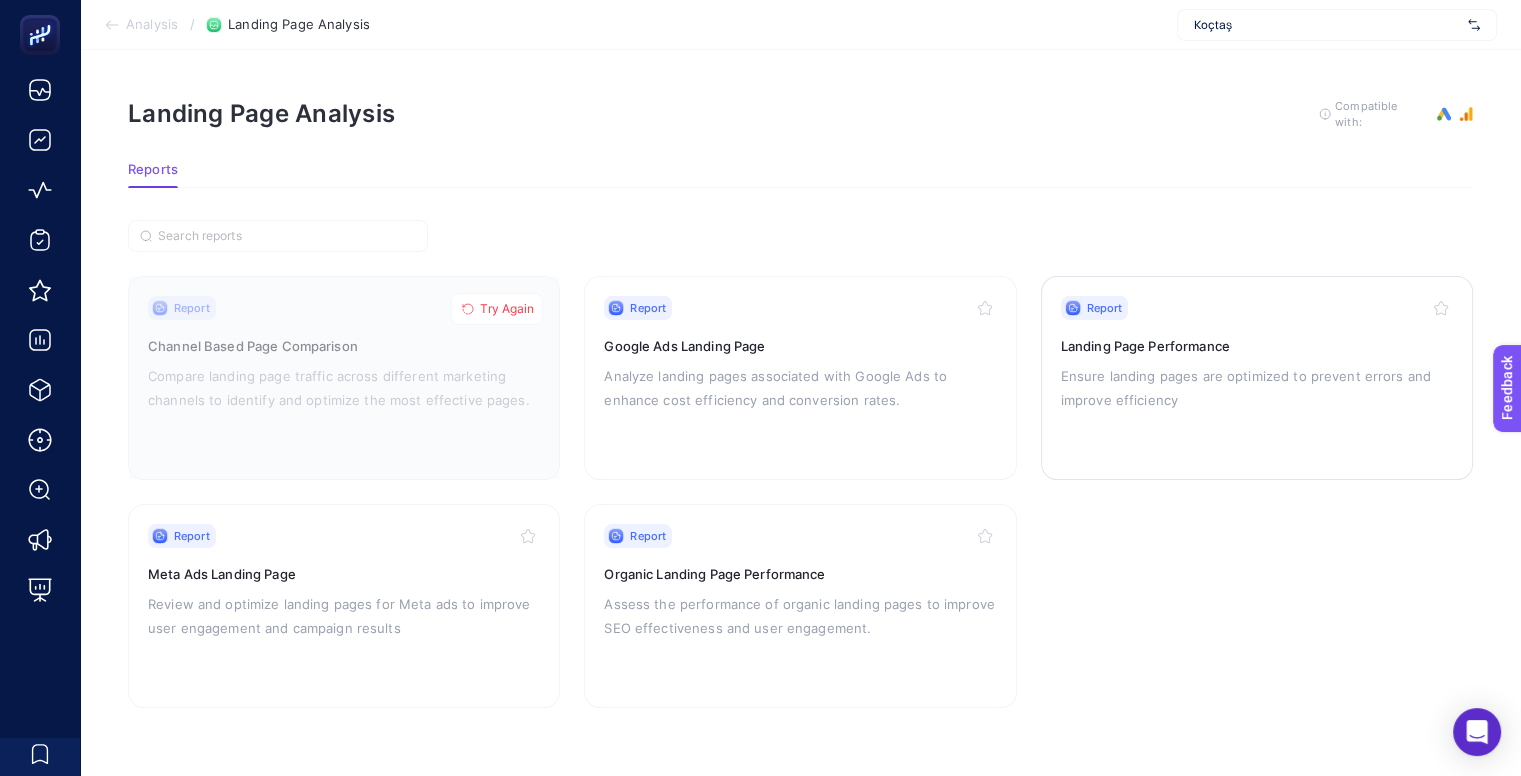 click on "Ensure landing pages are optimized to prevent errors and improve efficiency" at bounding box center [1257, 388] 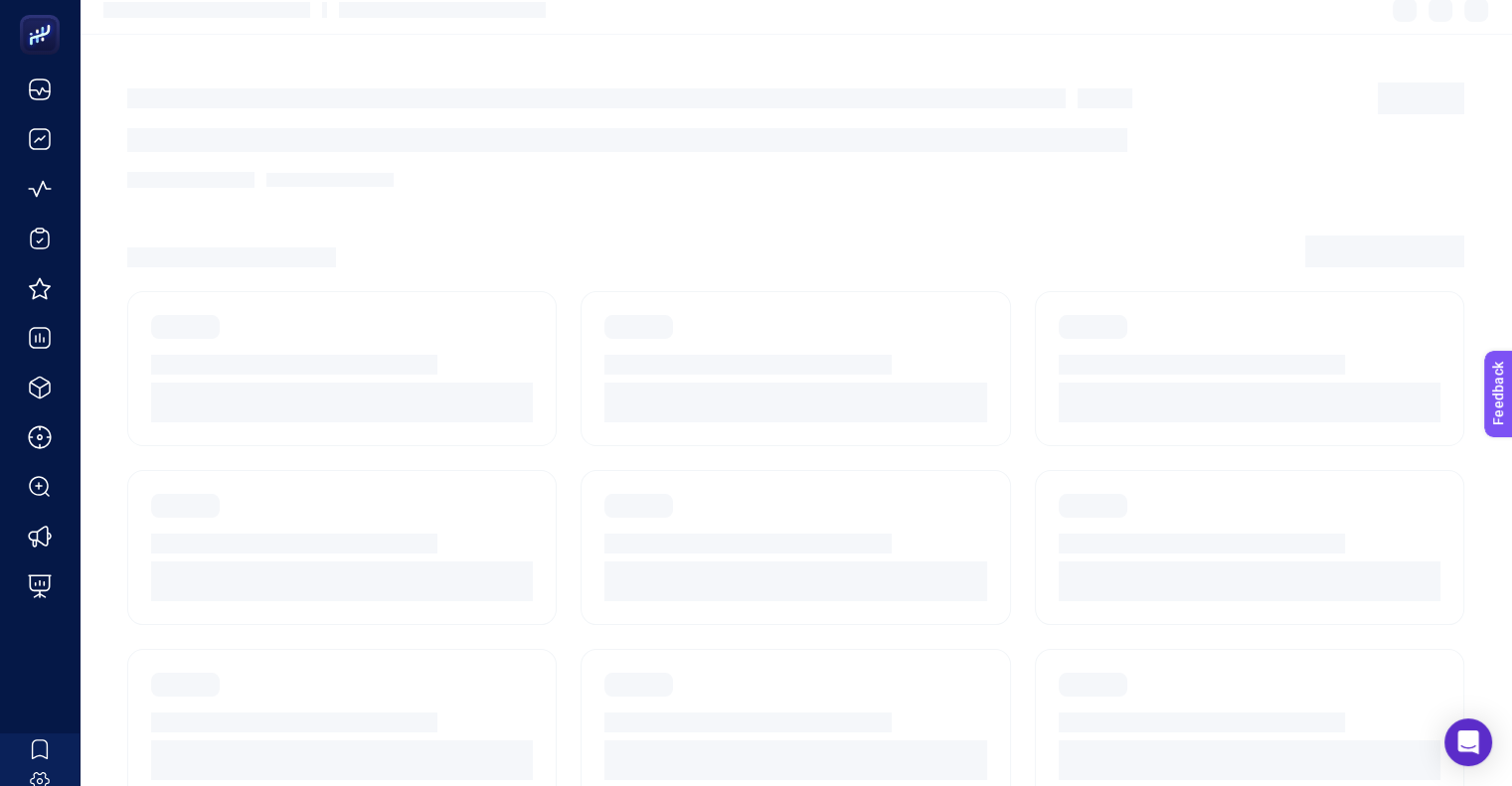 scroll, scrollTop: 110, scrollLeft: 0, axis: vertical 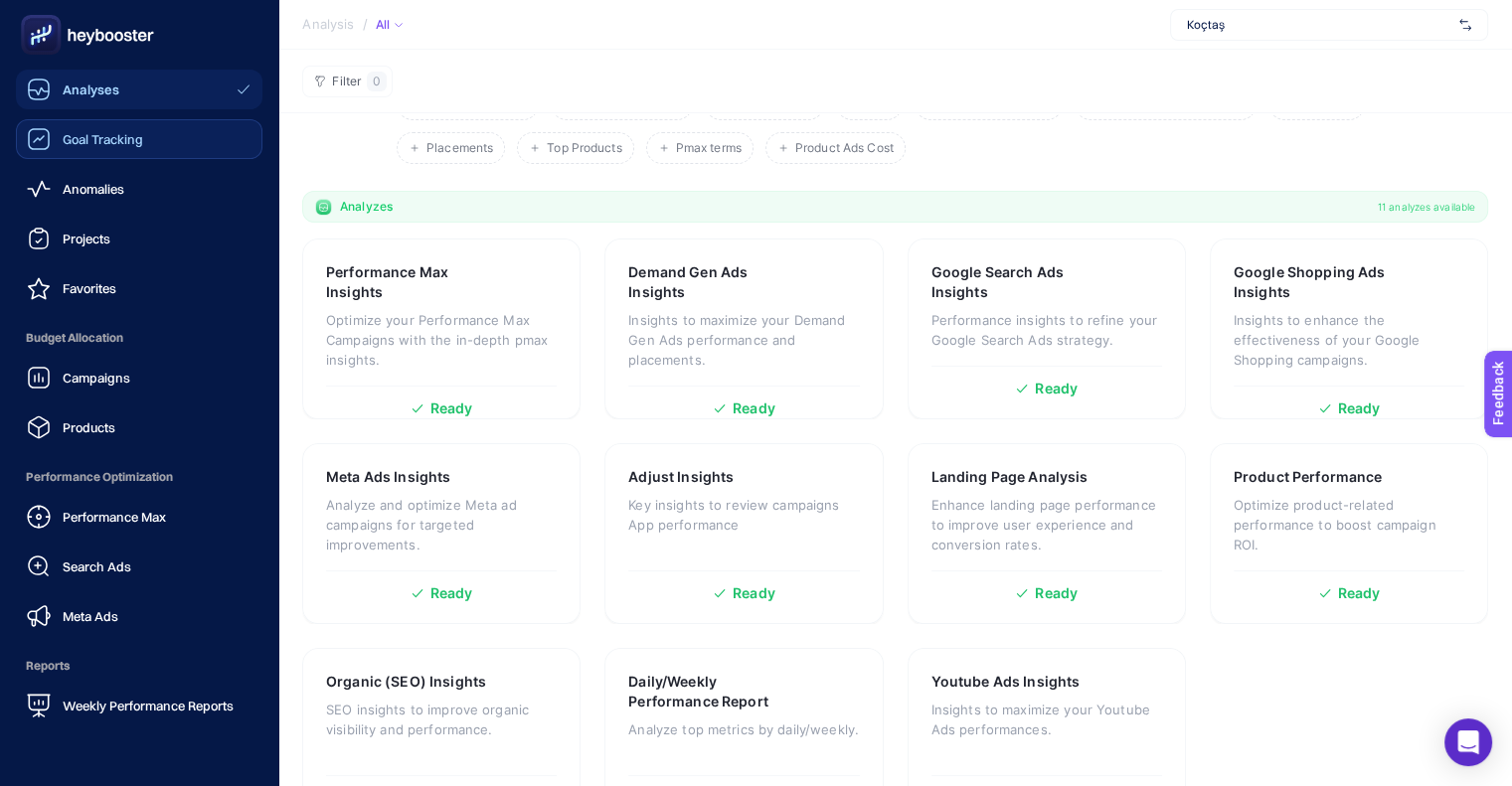 click on "Goal Tracking" at bounding box center [139, 139] 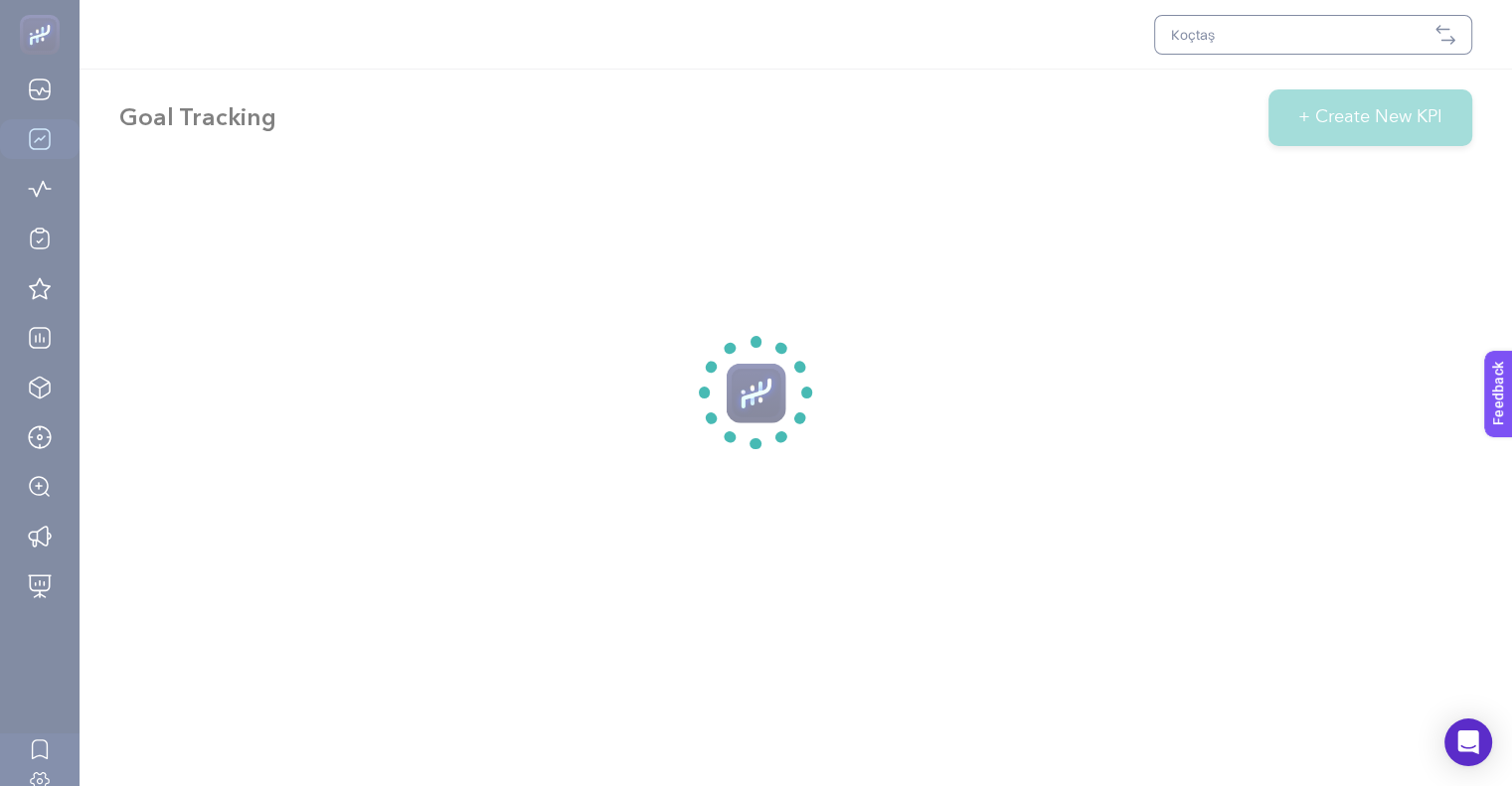 scroll, scrollTop: 0, scrollLeft: 0, axis: both 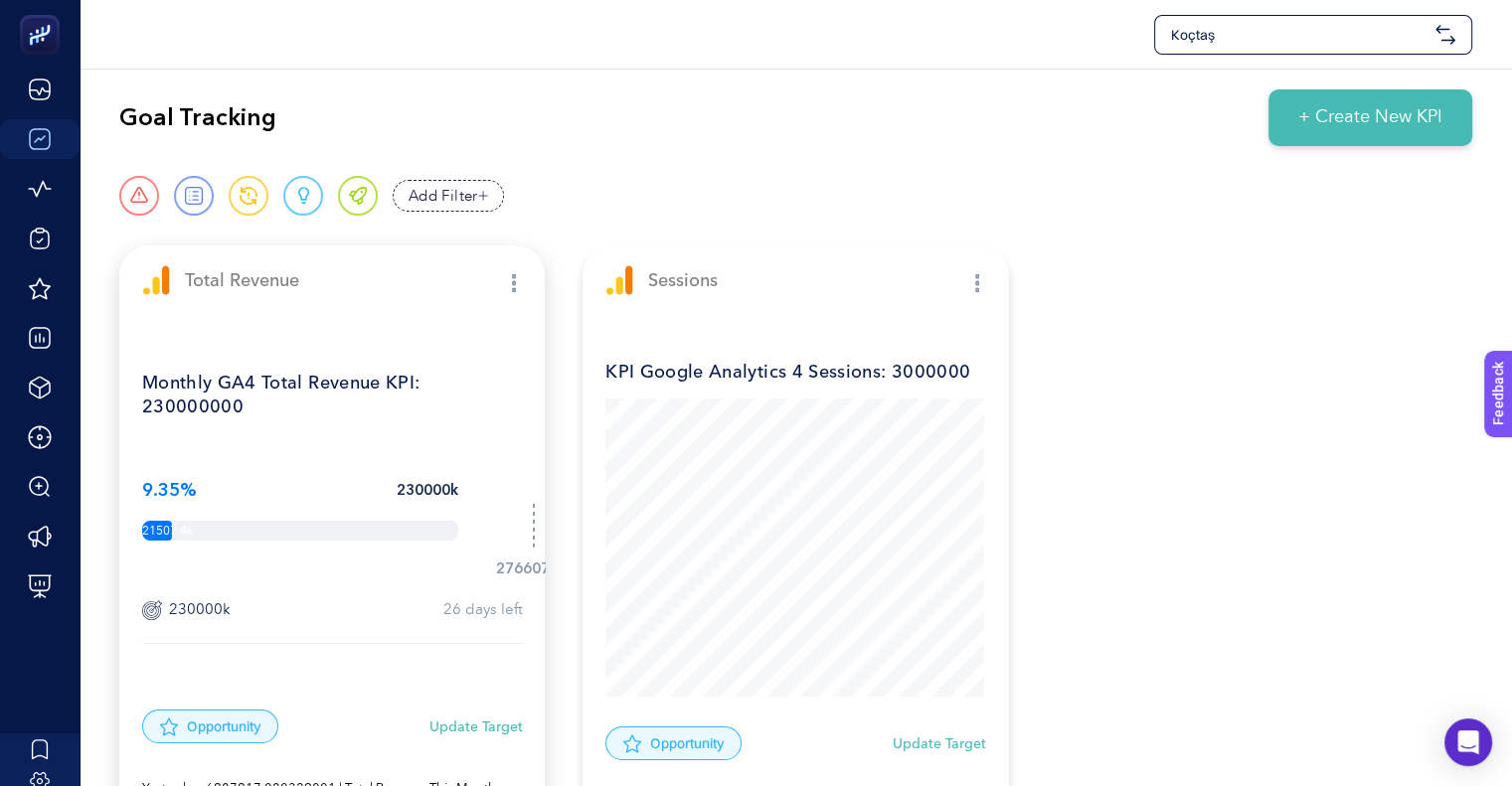 click on "Monthly GA4 Total Revenue KPI: 230000000" at bounding box center (332, 395) 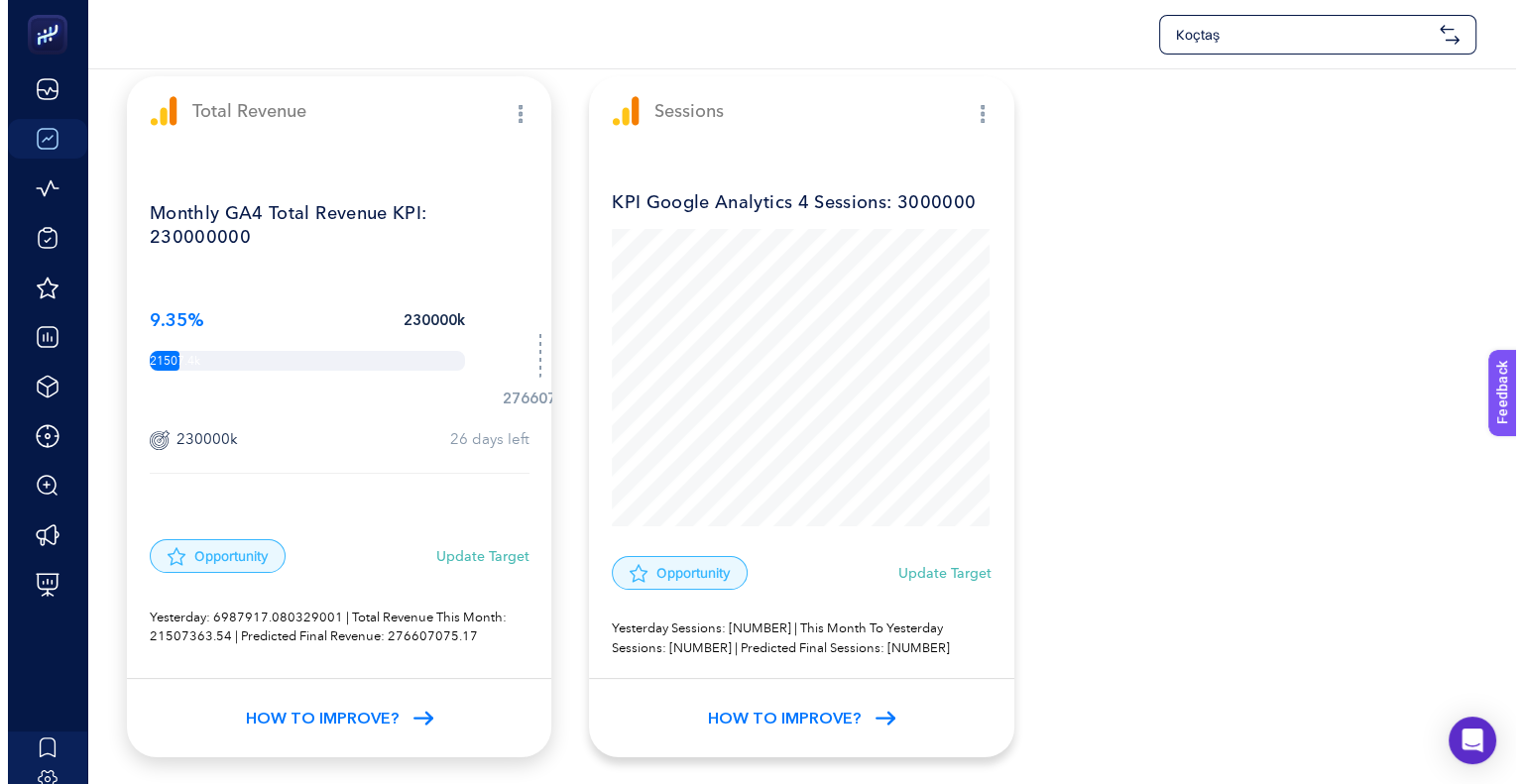 scroll, scrollTop: 0, scrollLeft: 0, axis: both 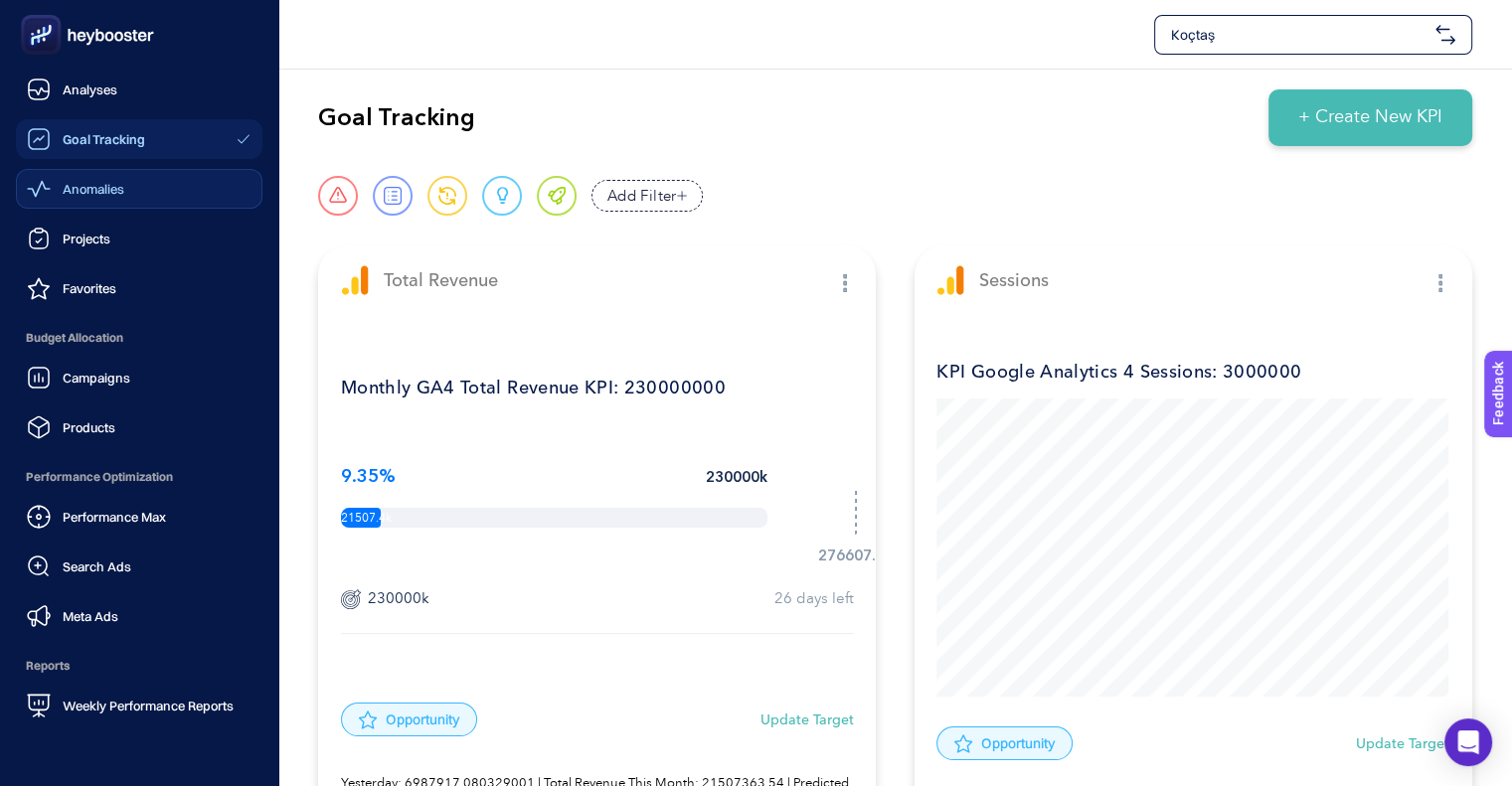 click on "Anomalies" at bounding box center [139, 189] 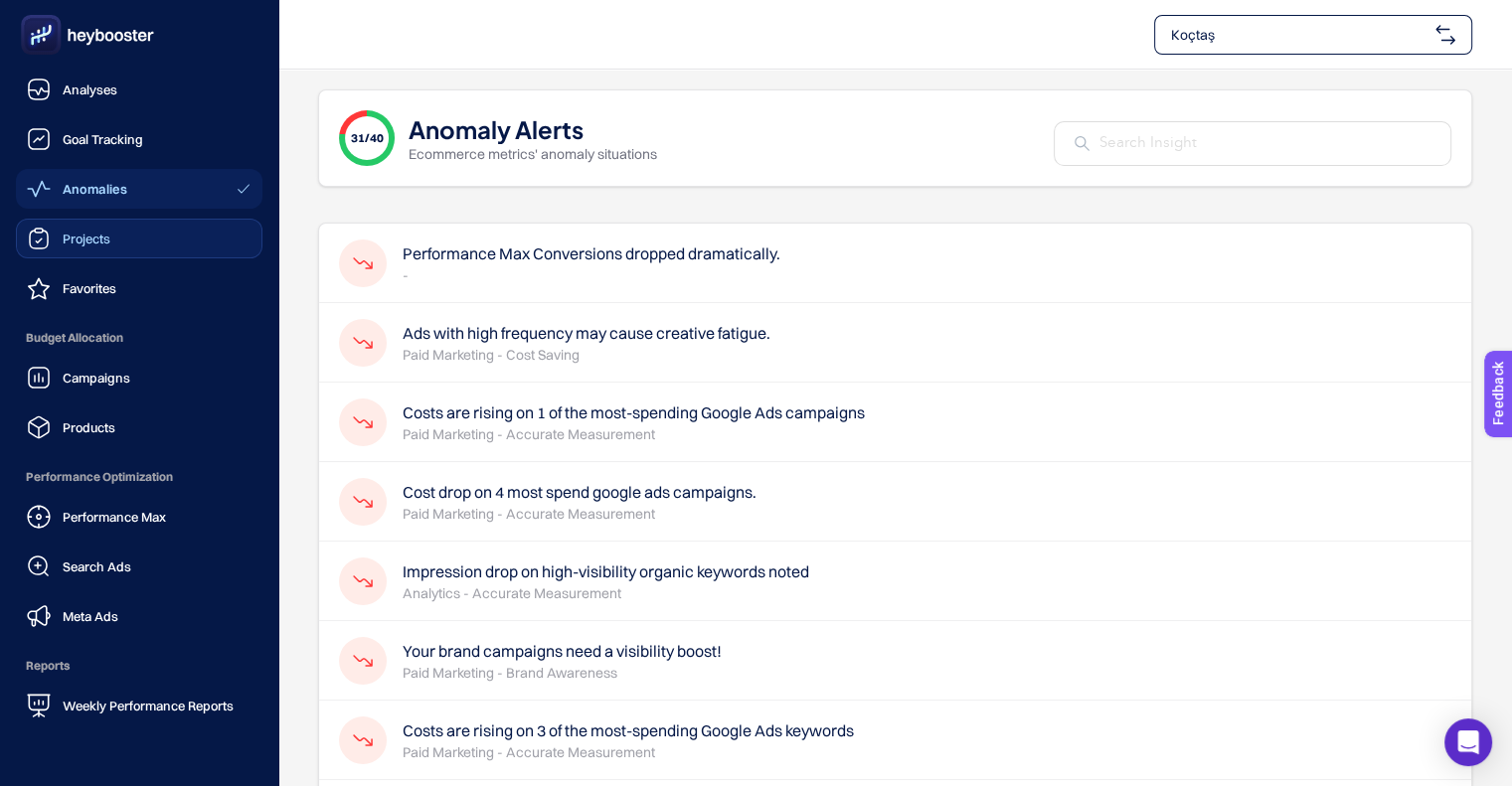 click on "Projects" at bounding box center (69, 238) 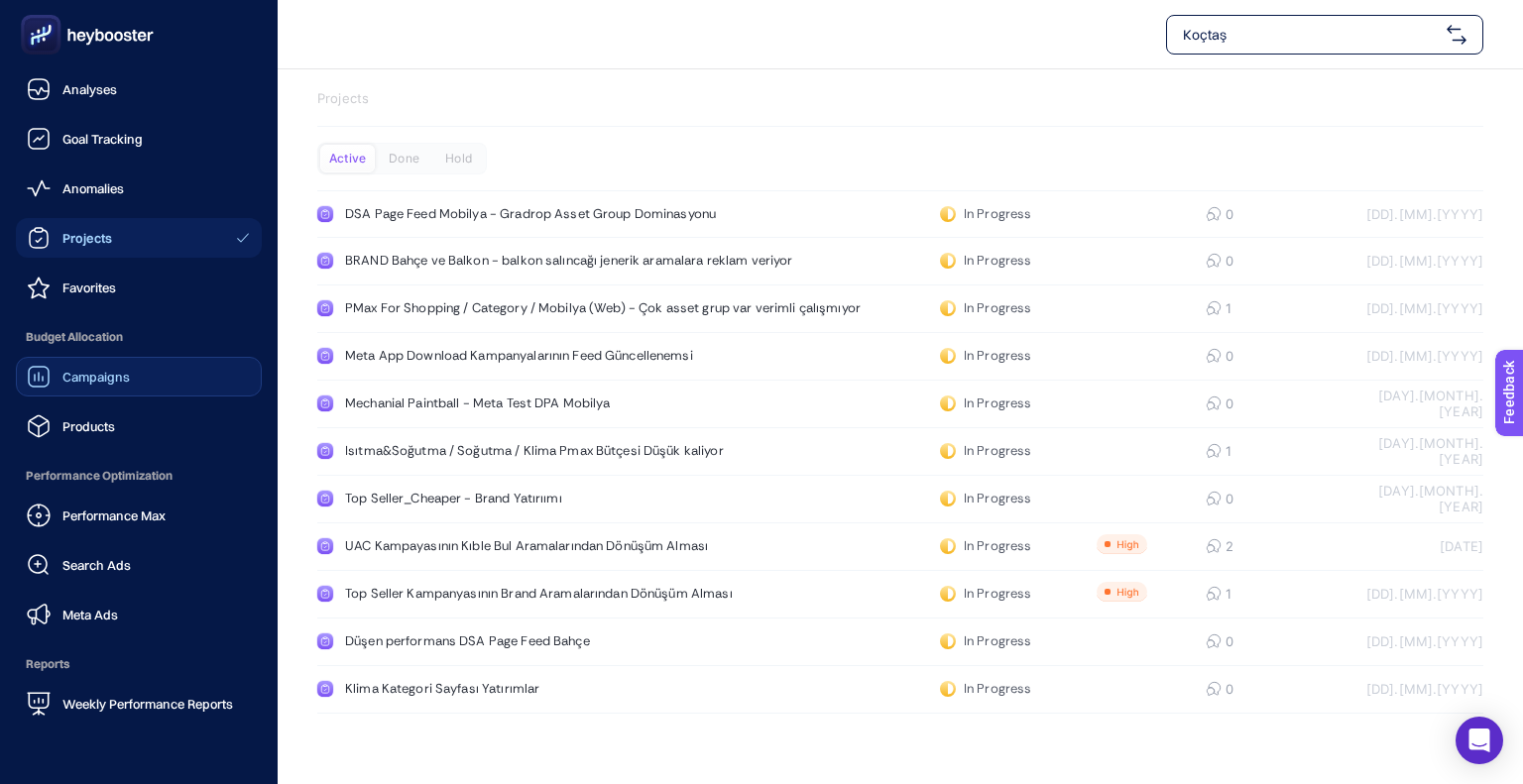 click on "Campaigns" at bounding box center [96, 377] 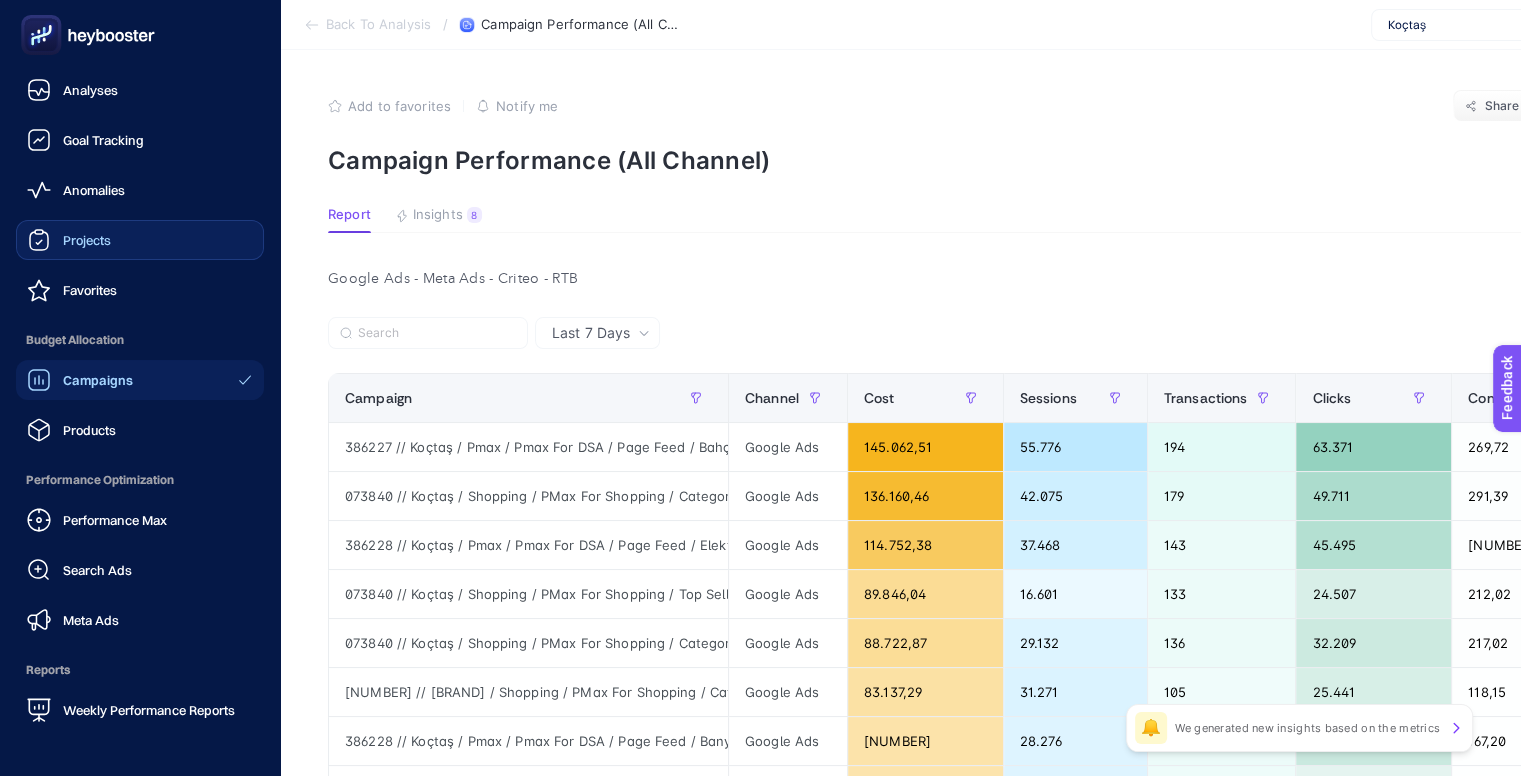 click on "Projects" at bounding box center [140, 240] 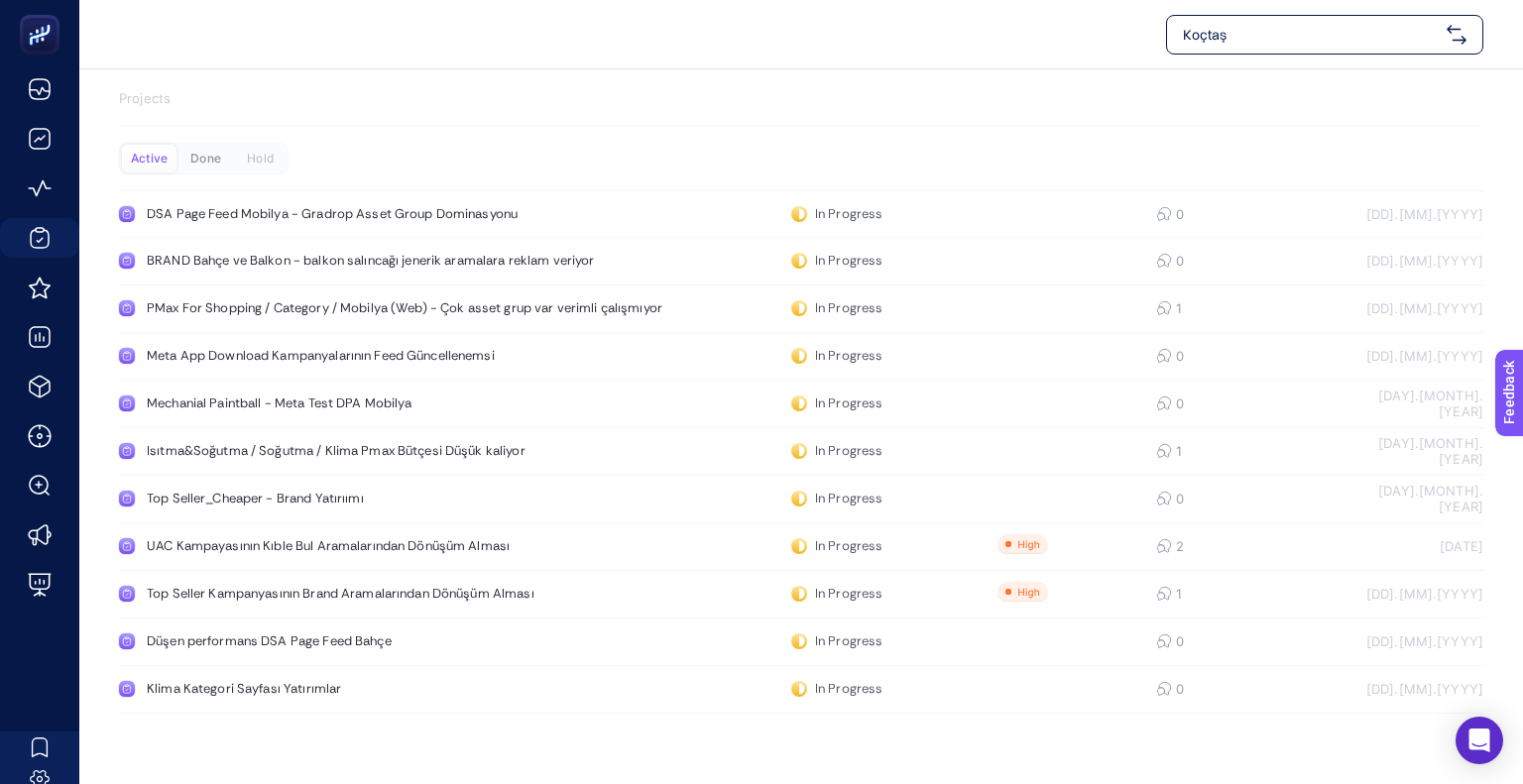 click on "Done" 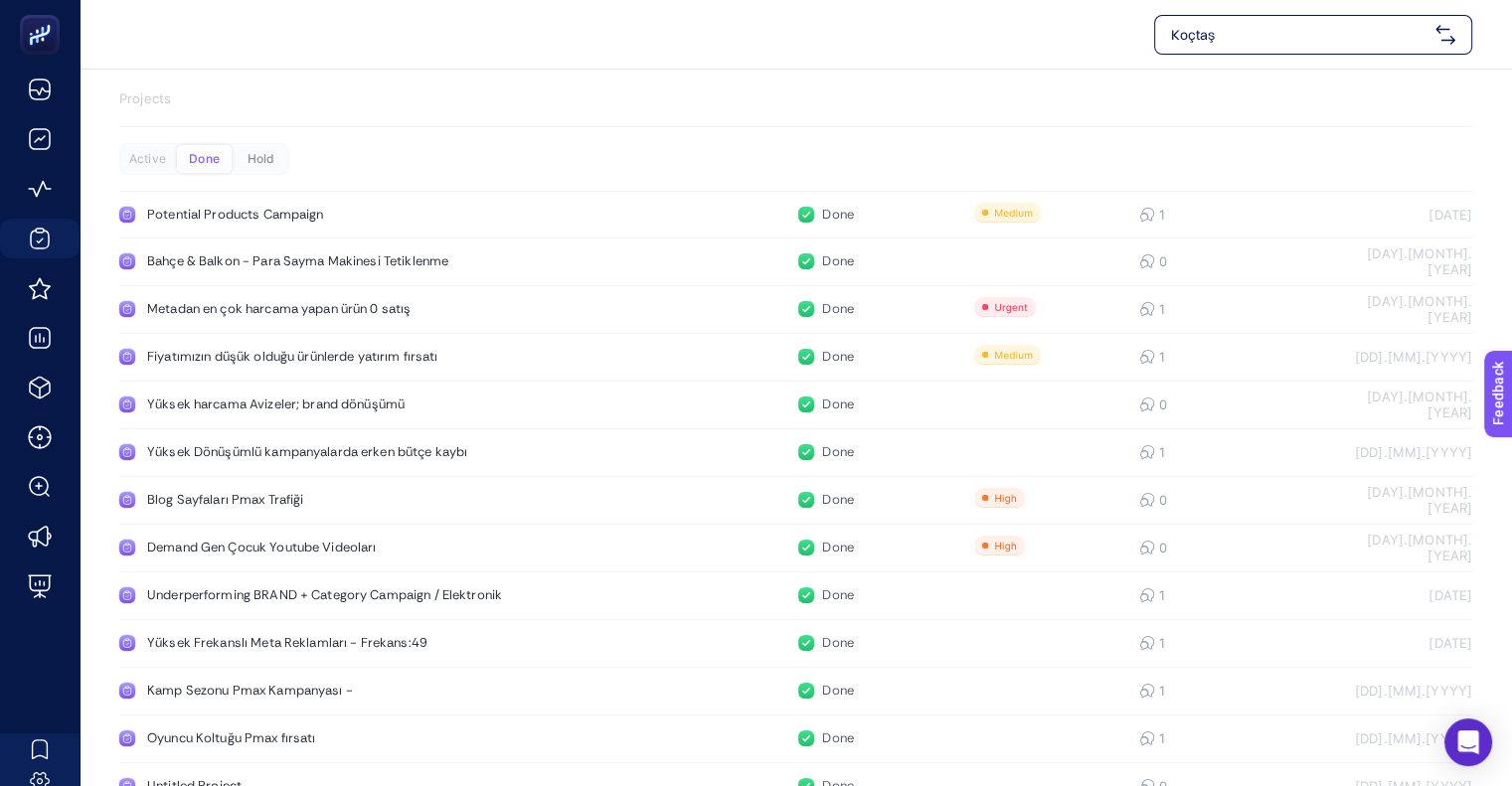 click on "Hold" 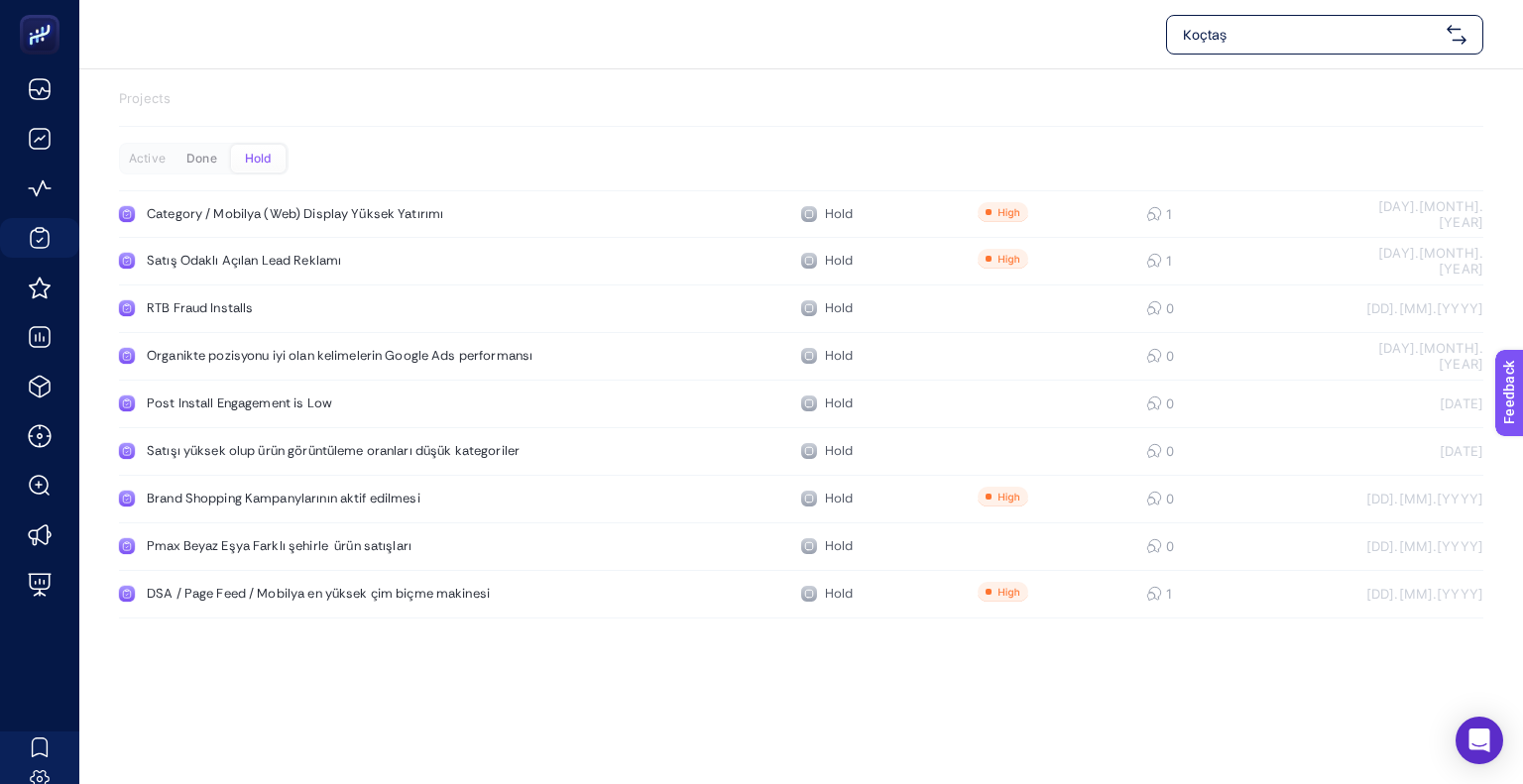 click on "Done" 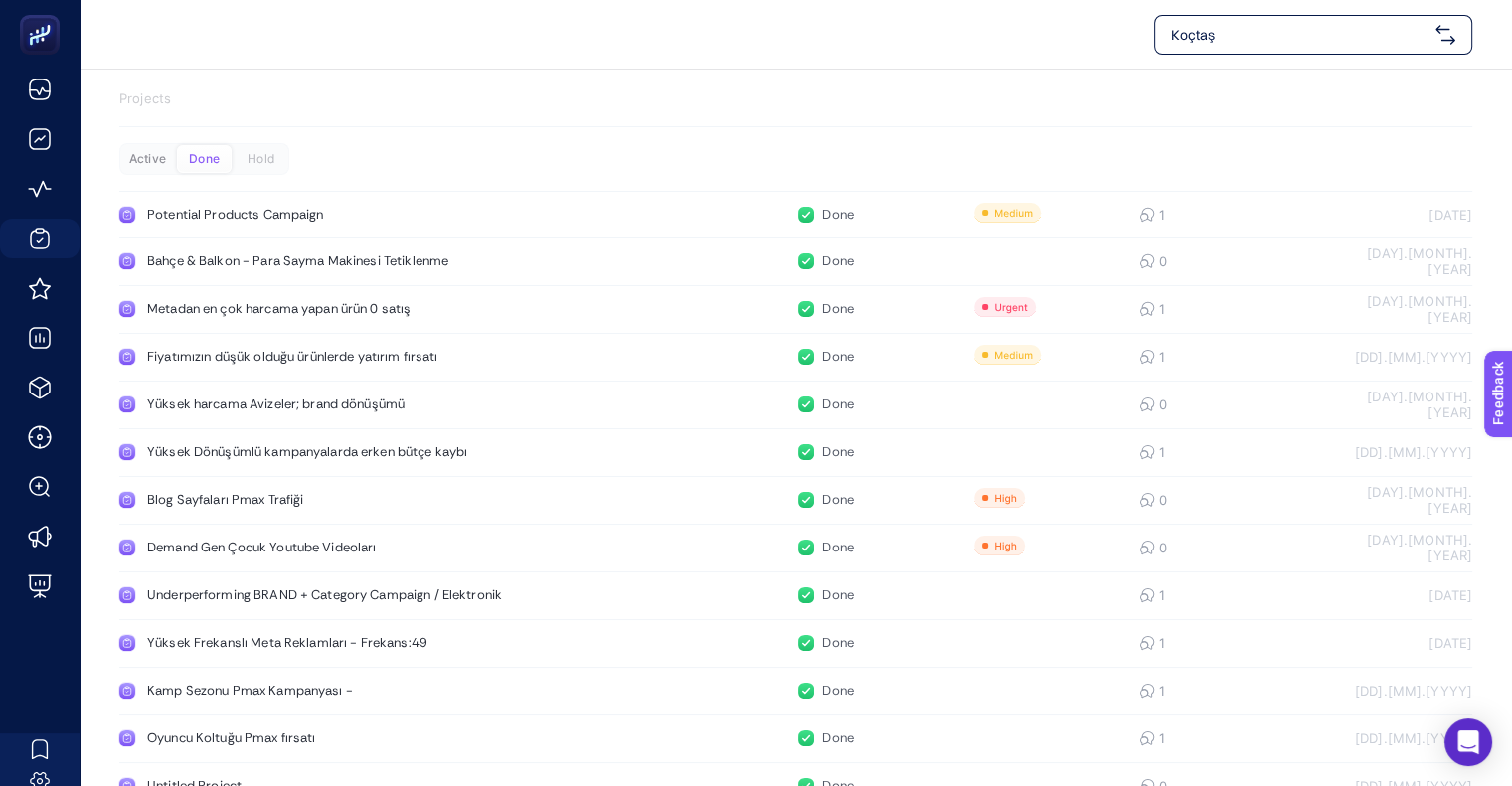 click on "Active" 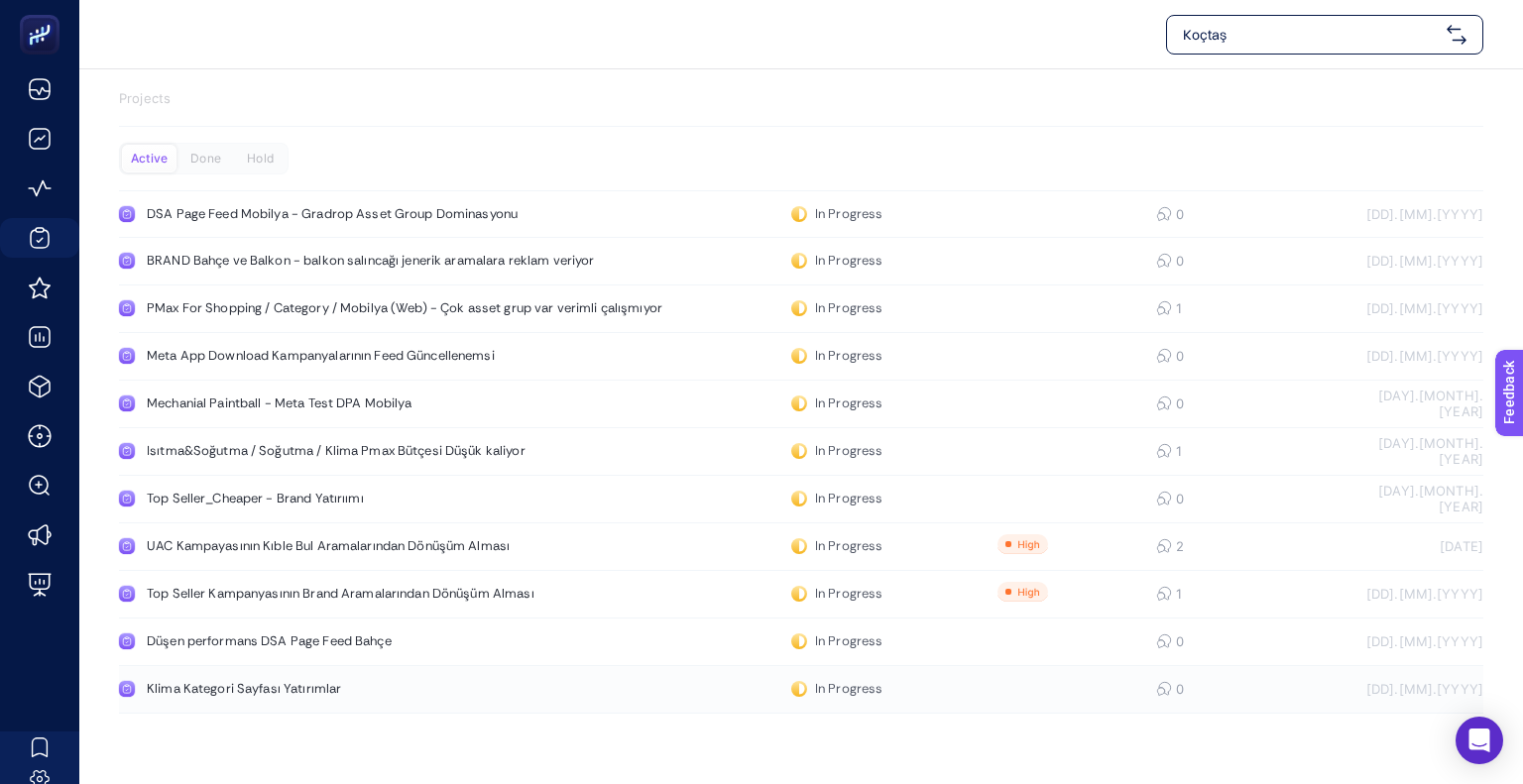 click on "Klima Kategori Sayfası Yatırımlar  In Progress  0 05.08.2025" 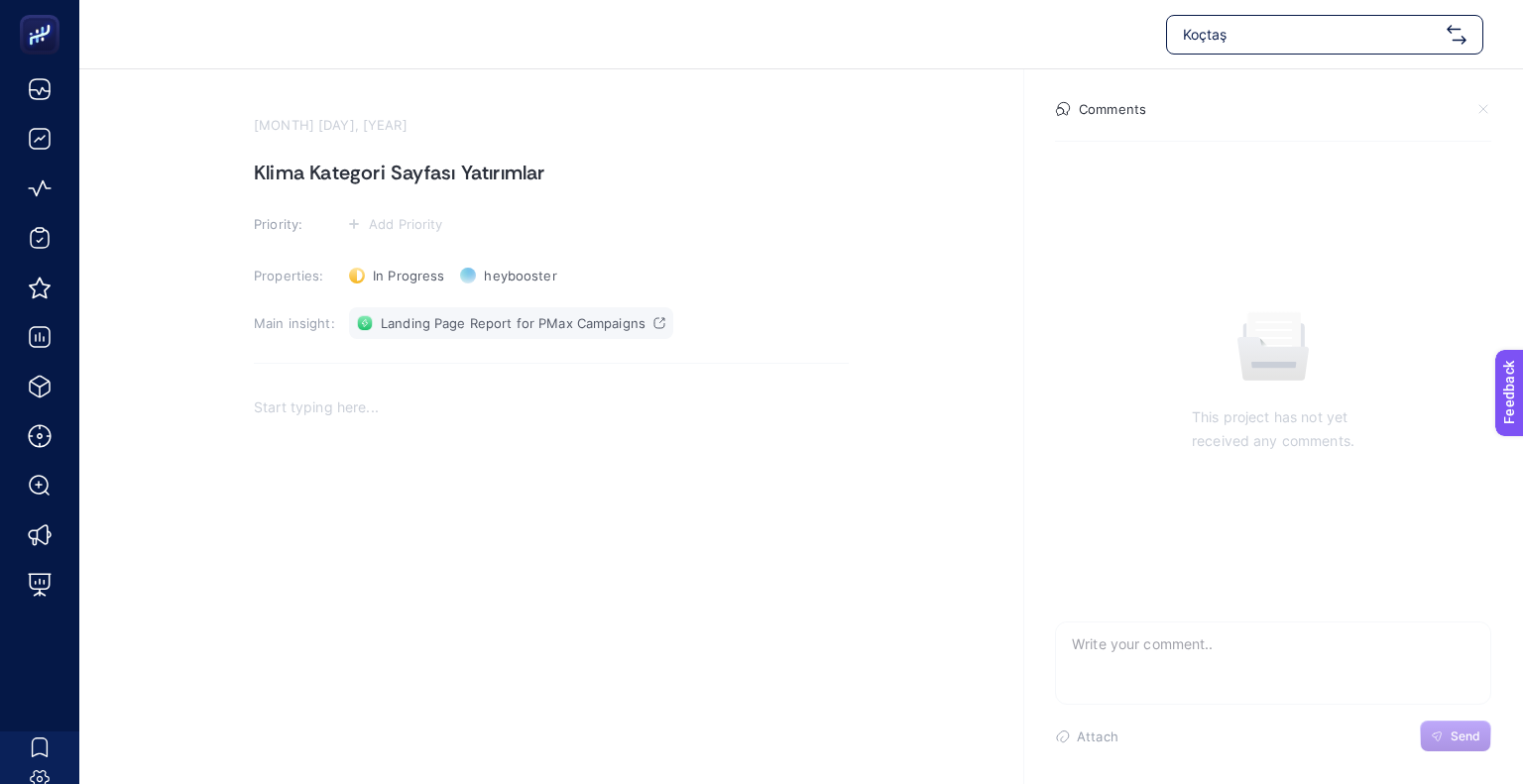 click on "Landing Page Report for PMax Campaigns" at bounding box center [511, 323] 